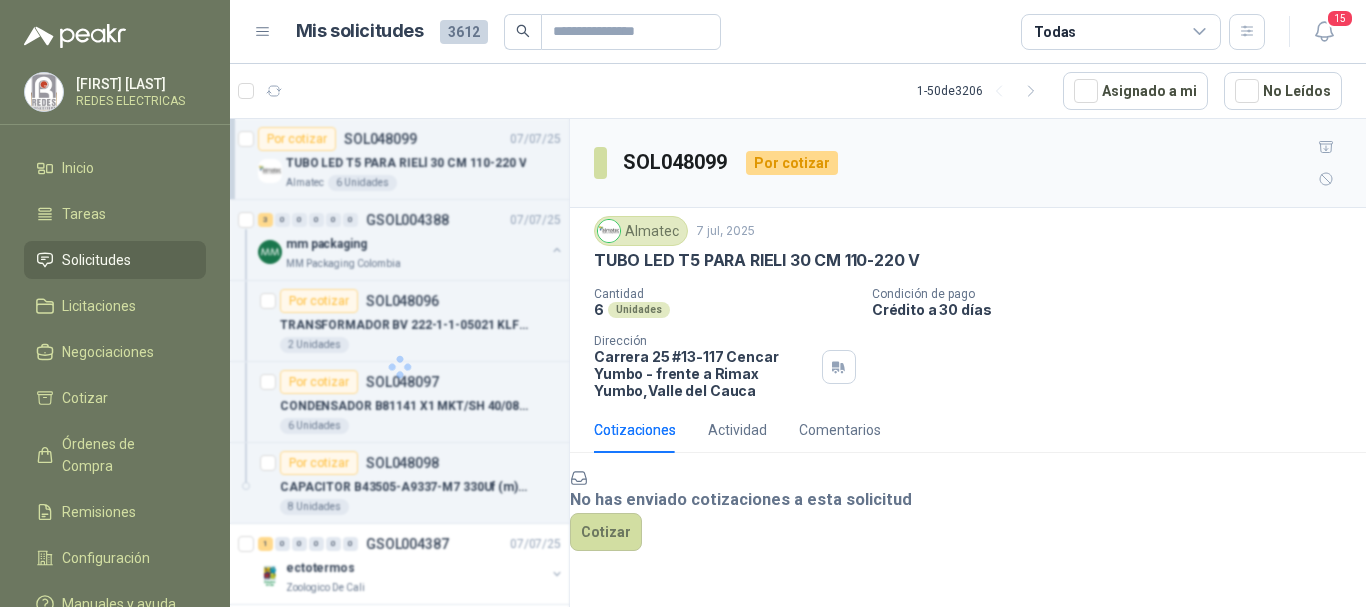 scroll, scrollTop: 0, scrollLeft: 0, axis: both 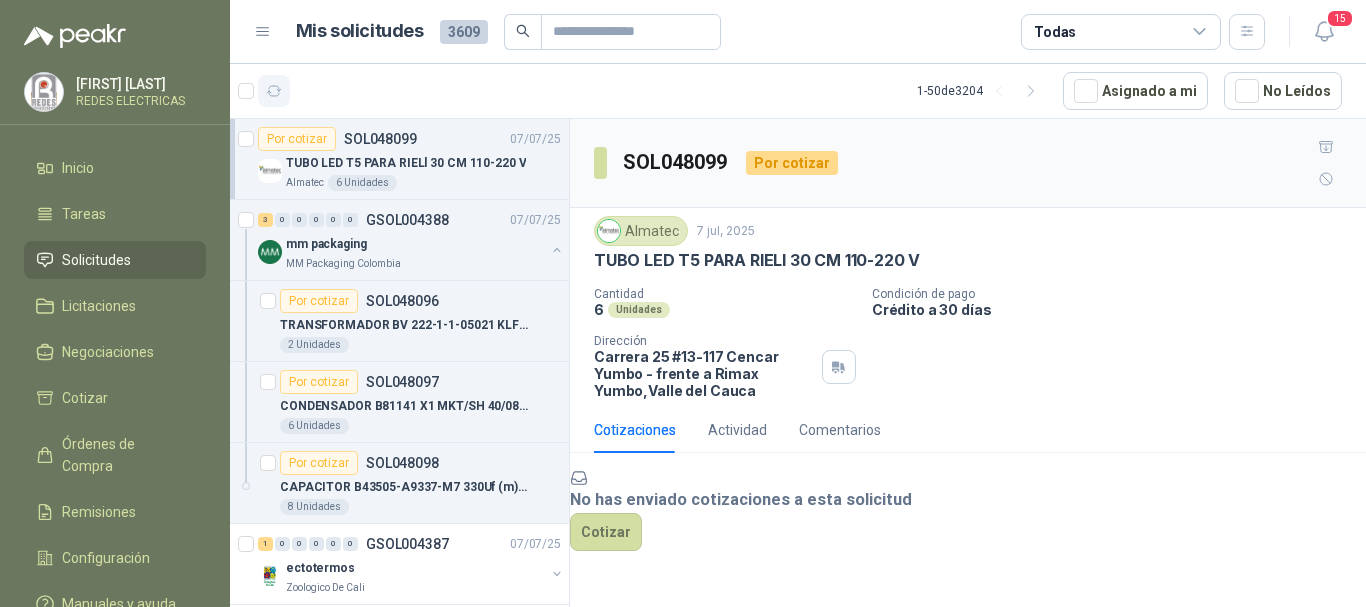 click at bounding box center [274, 91] 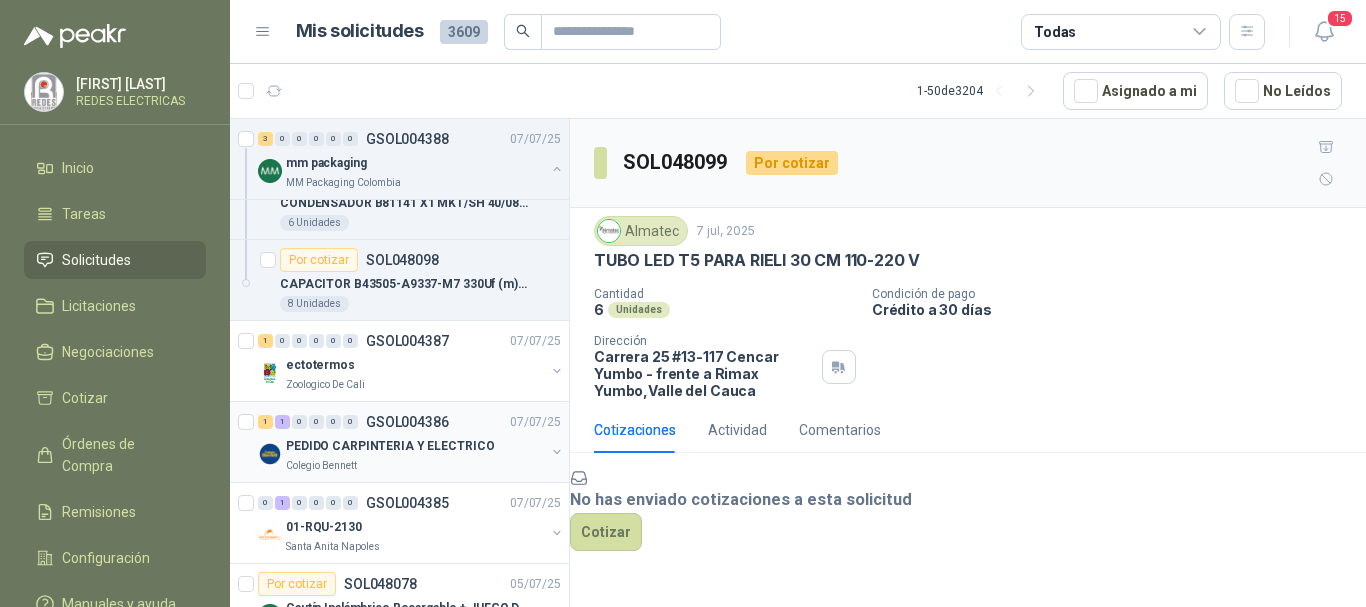 scroll, scrollTop: 300, scrollLeft: 0, axis: vertical 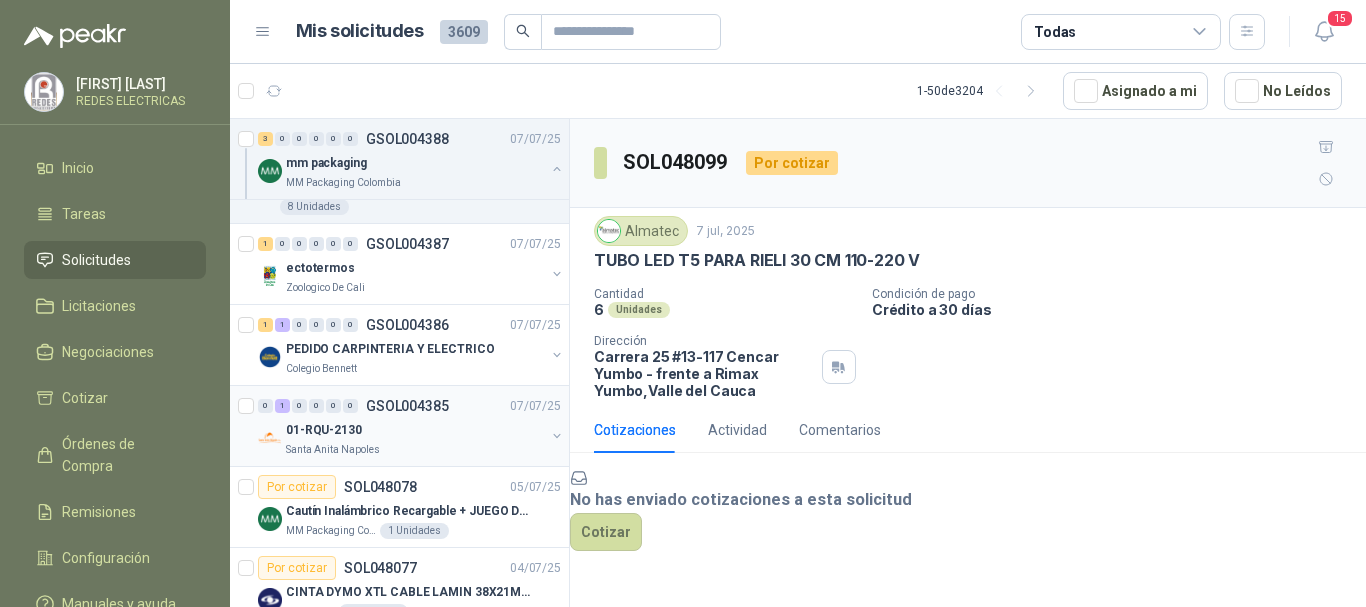 click on "Santa Anita Napoles" at bounding box center [415, 450] 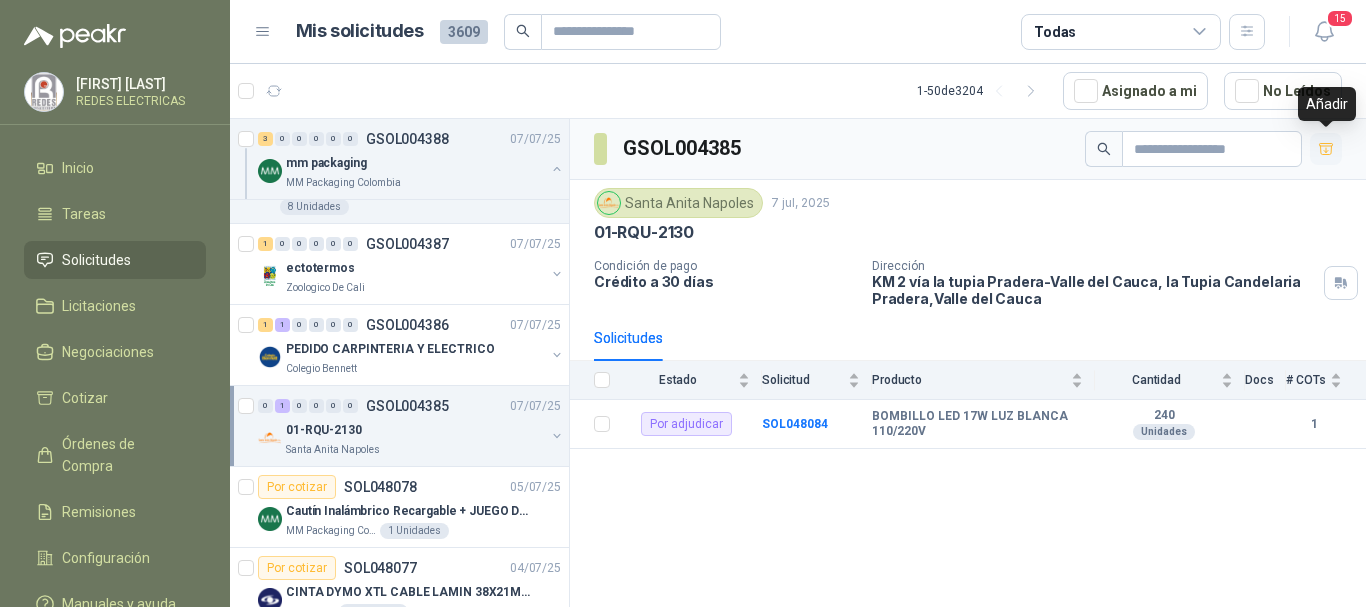 click at bounding box center (1326, 148) 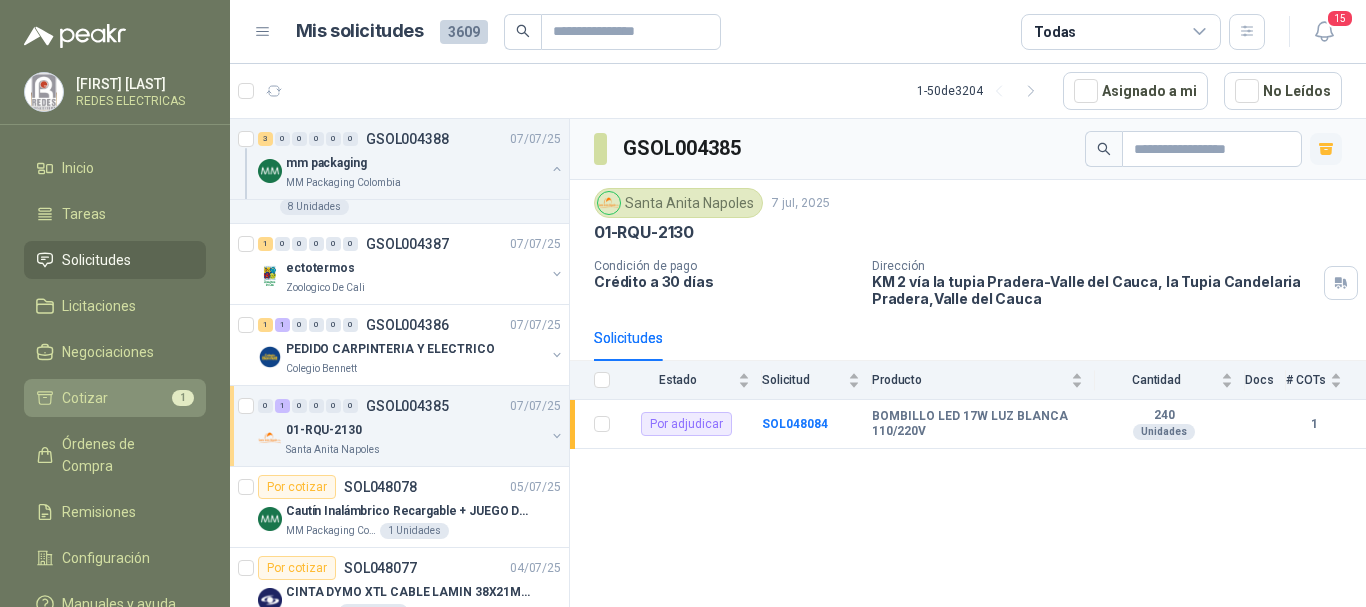 click on "Cotizar 1" at bounding box center (115, 398) 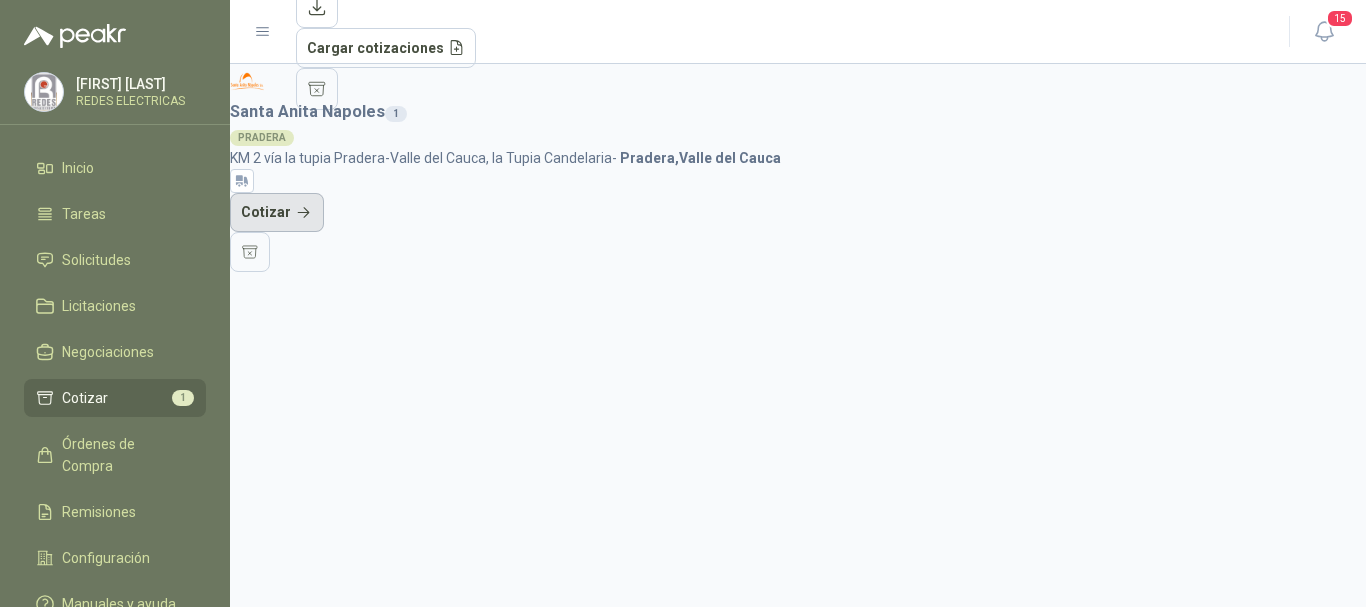 click on "Cotizar" at bounding box center [277, 213] 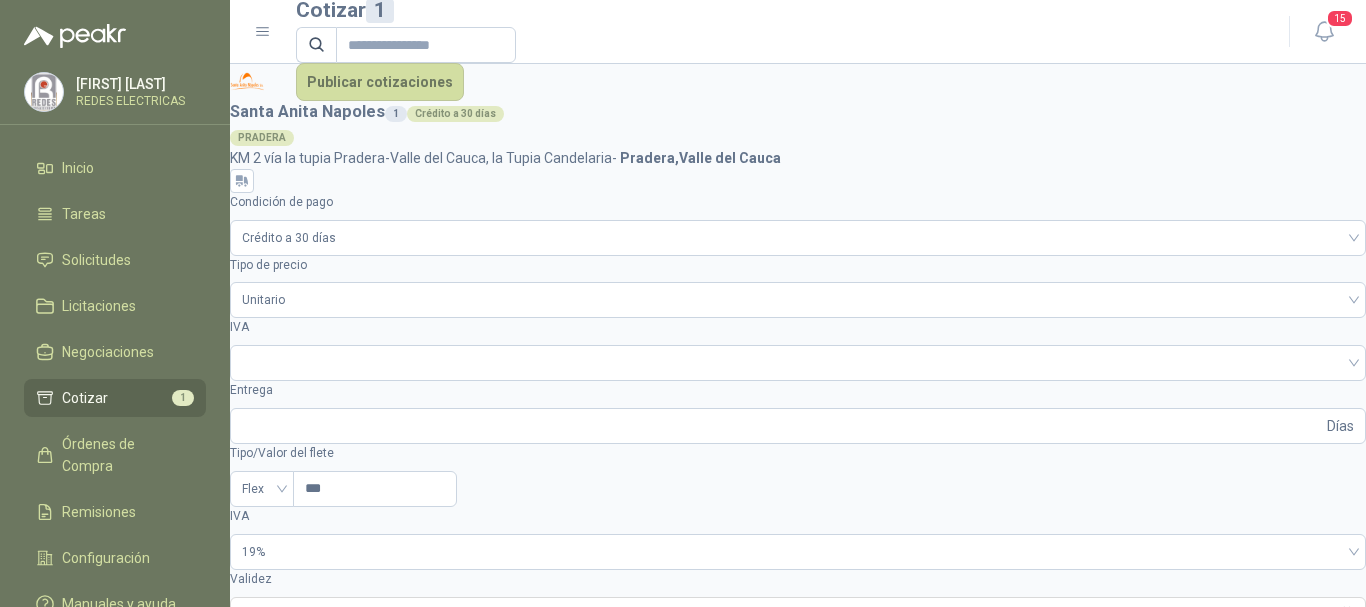 click on "SOL048084  -  BOMBILLO LED 17W LUZ BLANCA 110/220V" at bounding box center (299, 851) 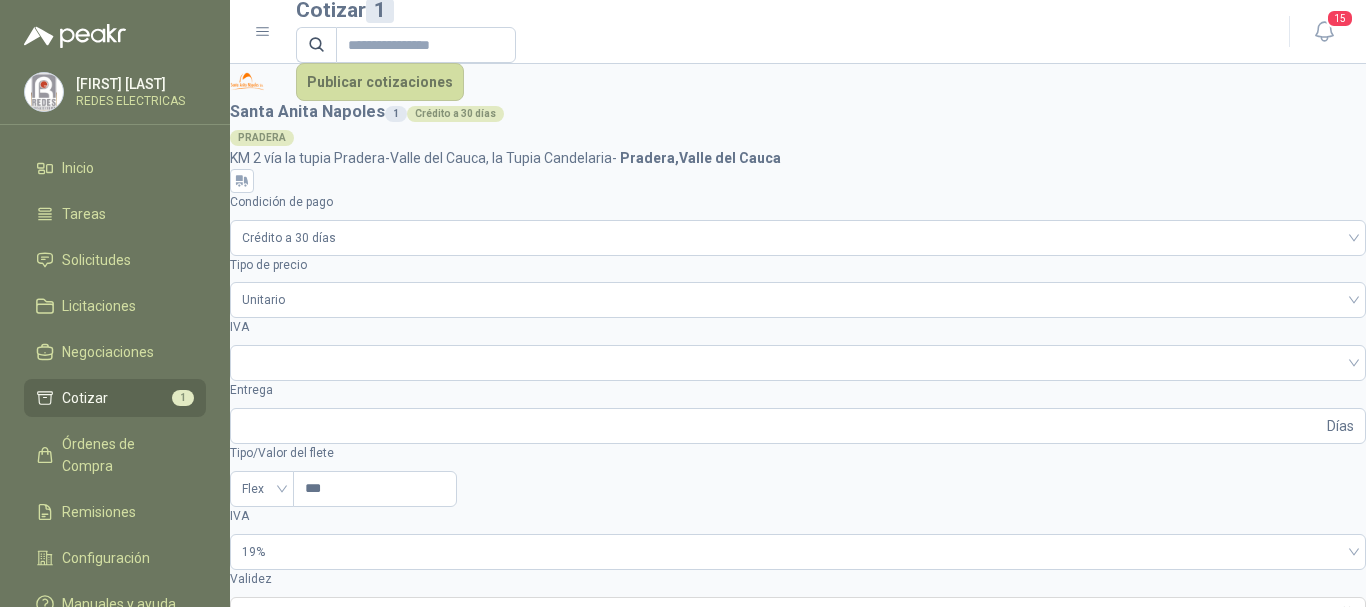 scroll, scrollTop: 0, scrollLeft: 132, axis: horizontal 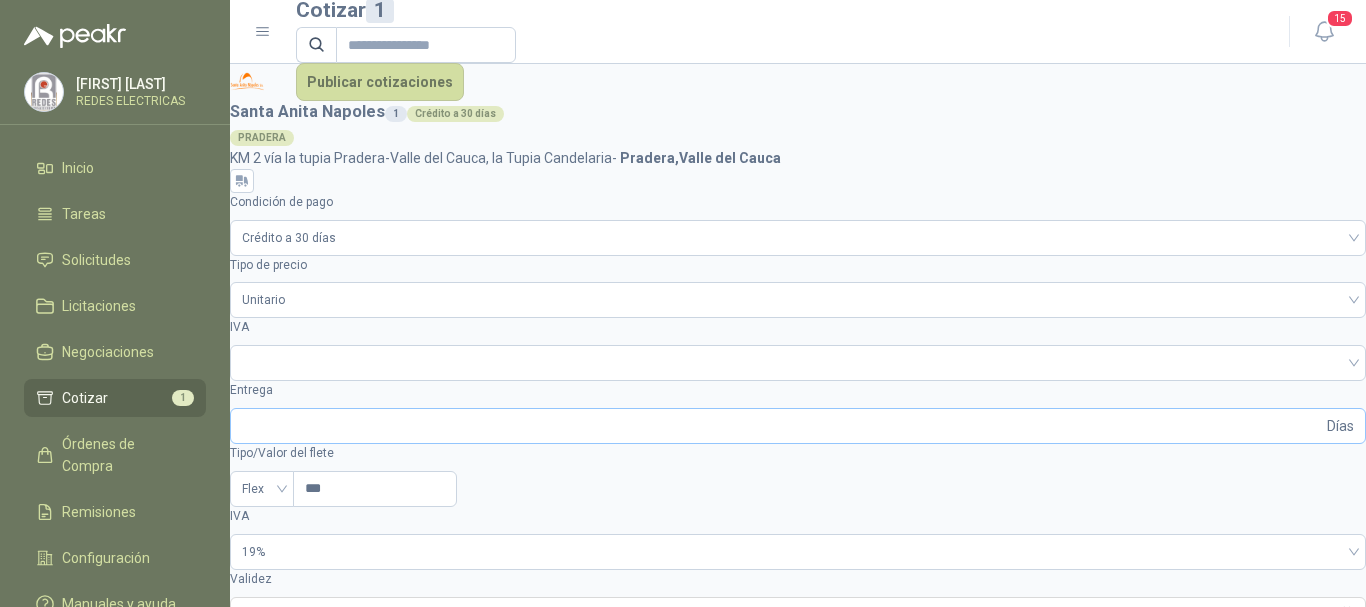 type on "*****" 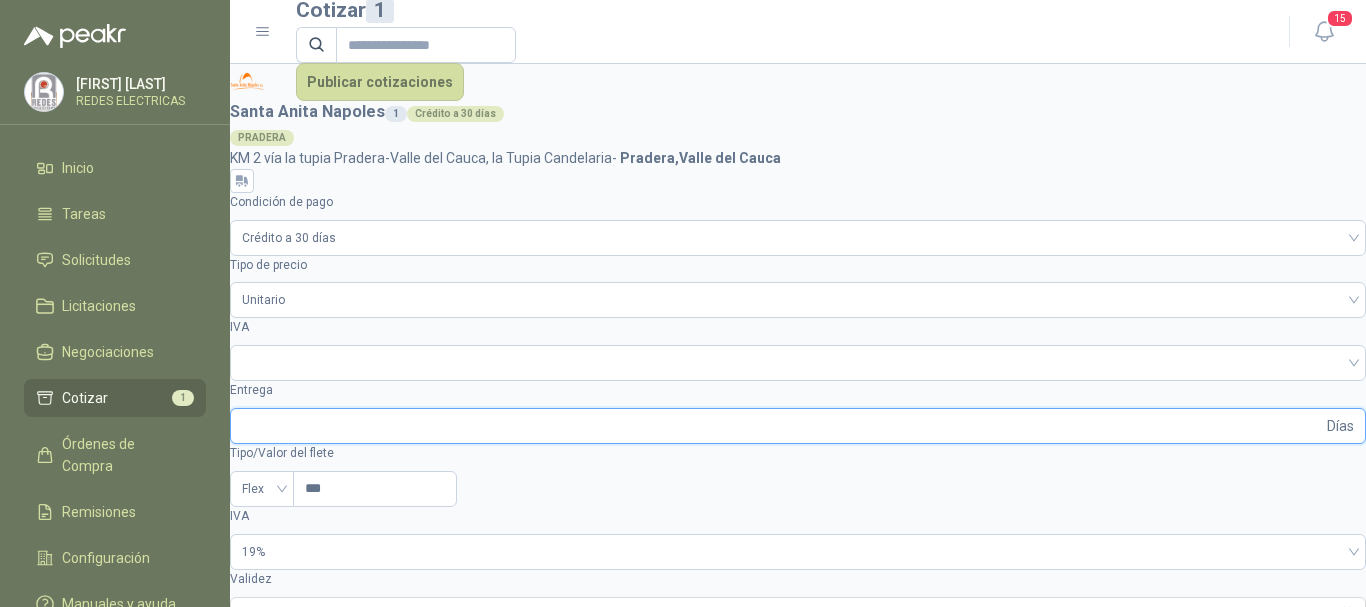 click on "Entrega" at bounding box center [782, 426] 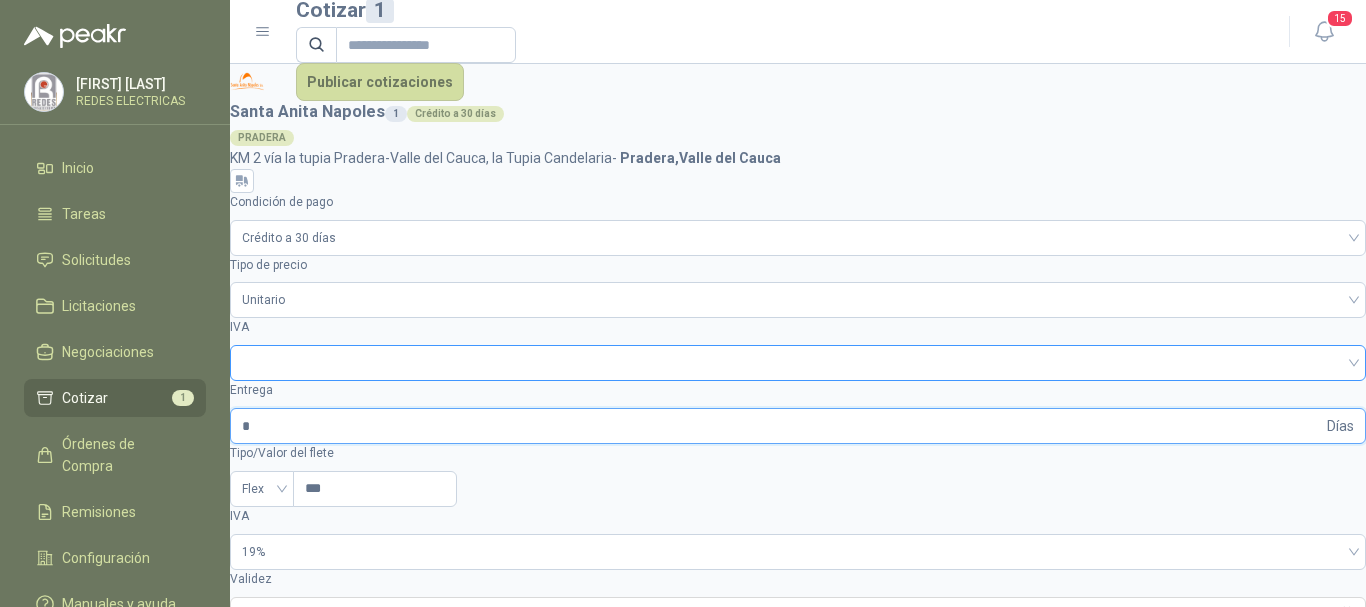 type on "*" 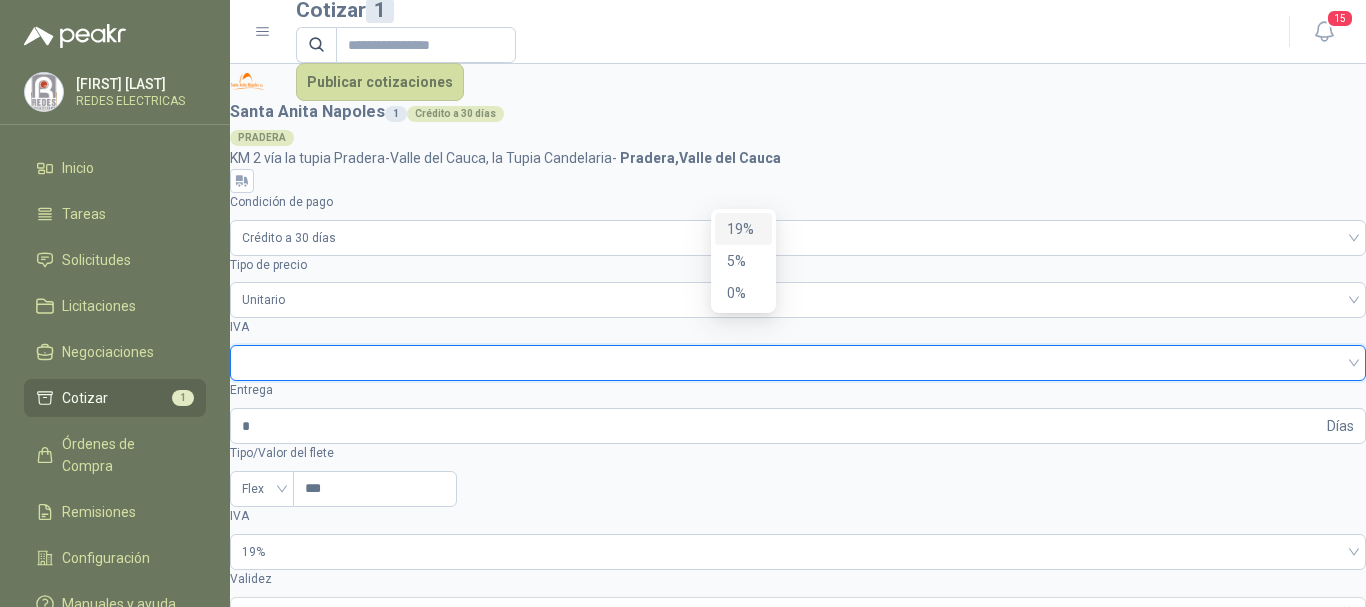 click at bounding box center [798, 361] 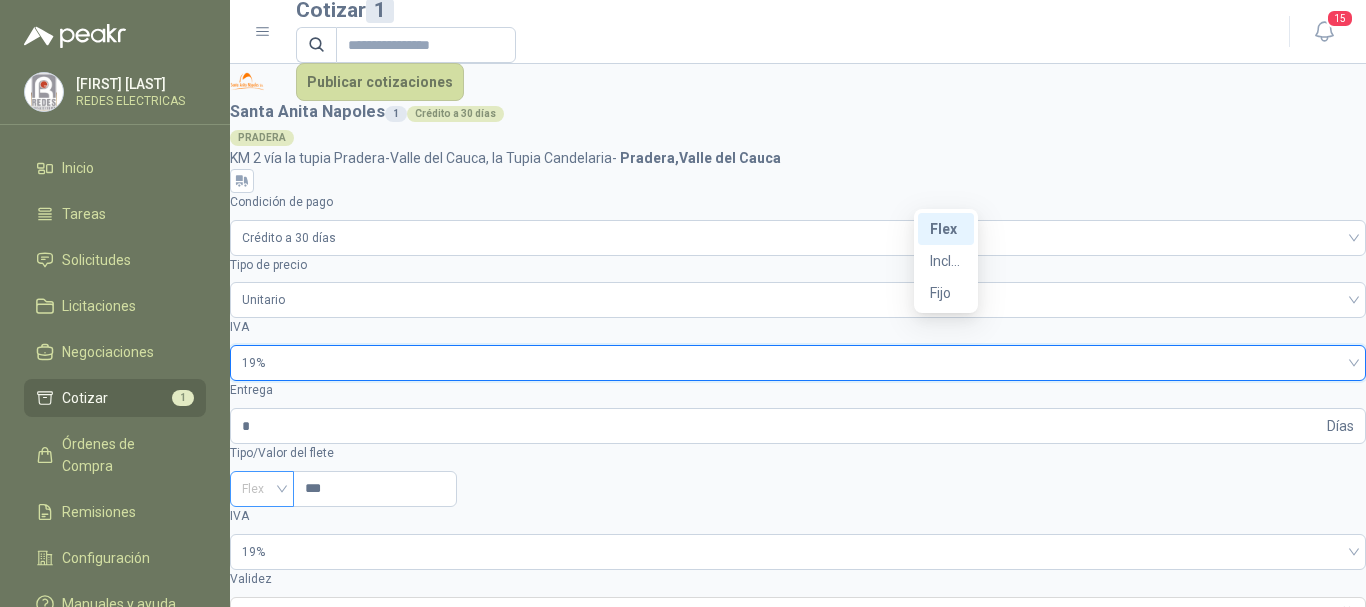 click on "Flex" at bounding box center [262, 489] 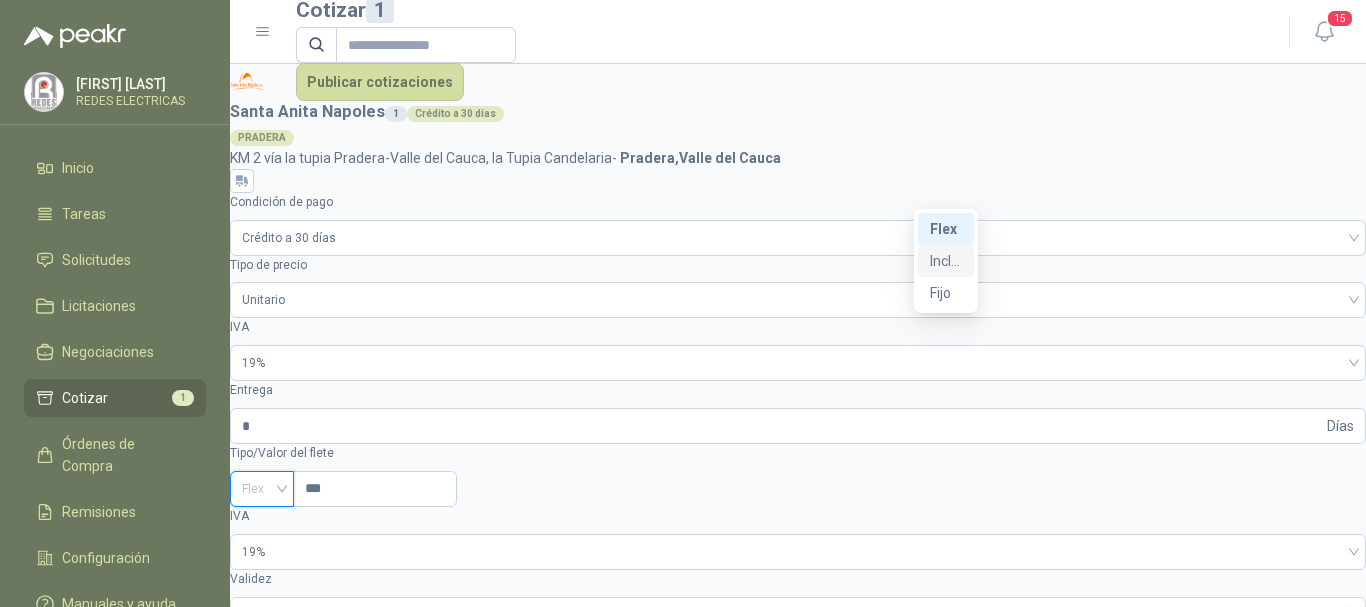 click on "Incluido" at bounding box center [0, 0] 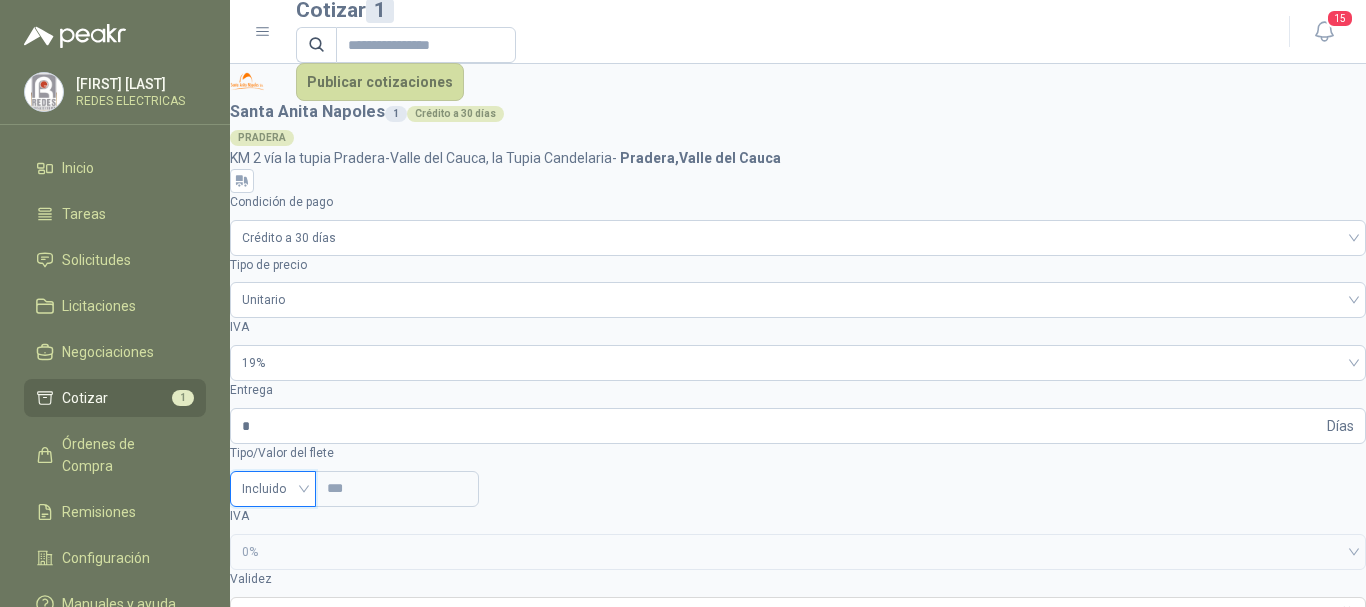 click on "*****" at bounding box center [299, 1117] 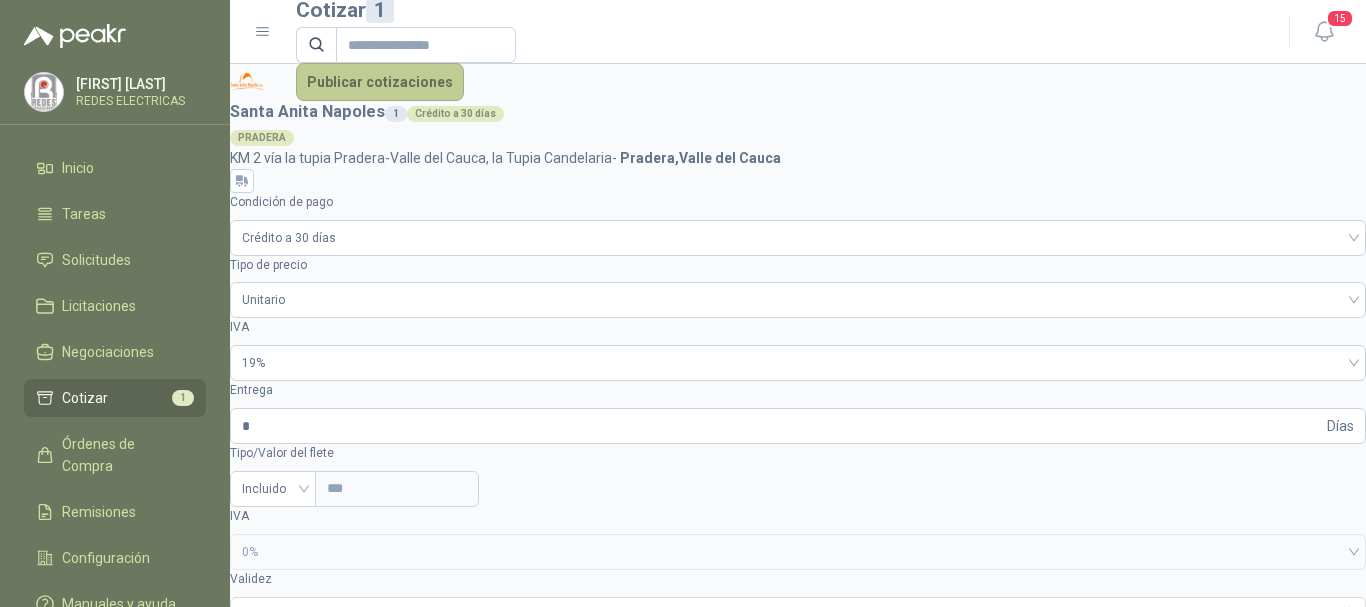 type on "*****" 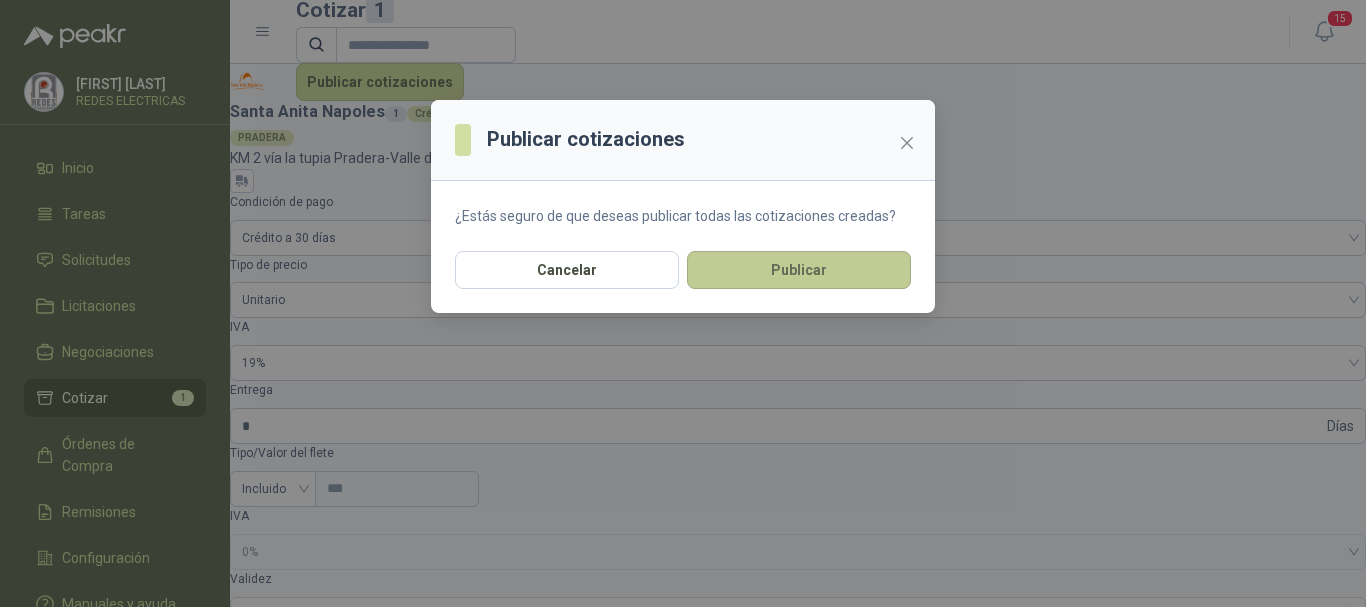 click on "Publicar" at bounding box center (799, 270) 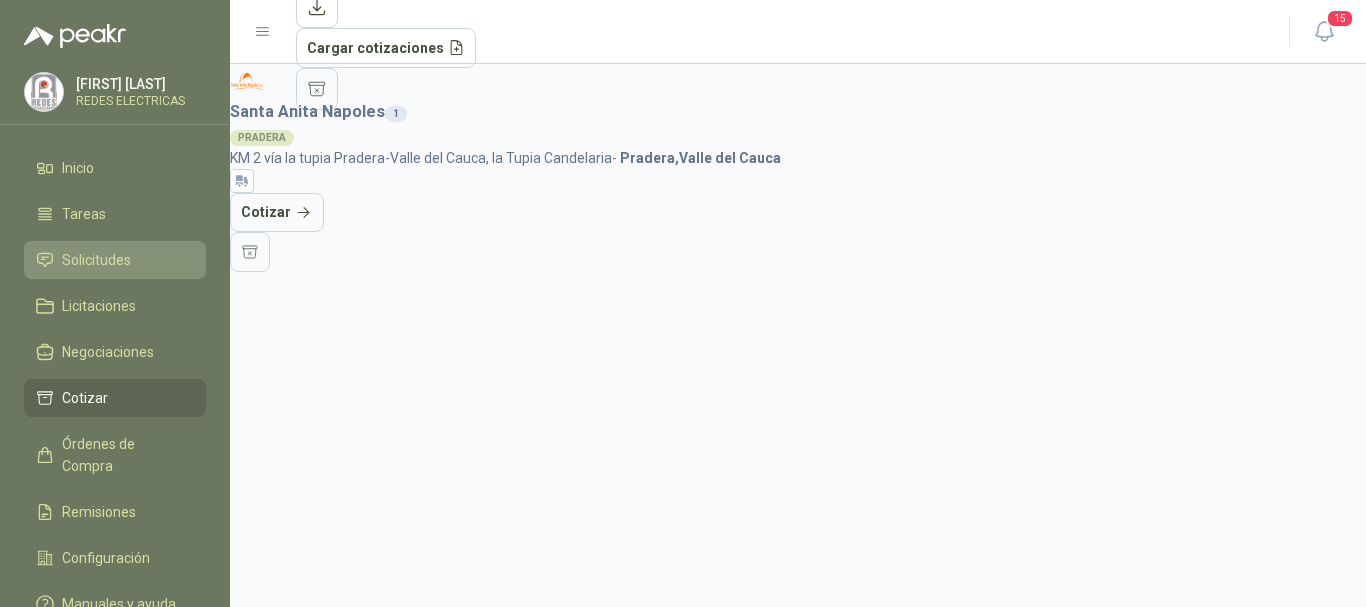 click on "Solicitudes" at bounding box center [96, 260] 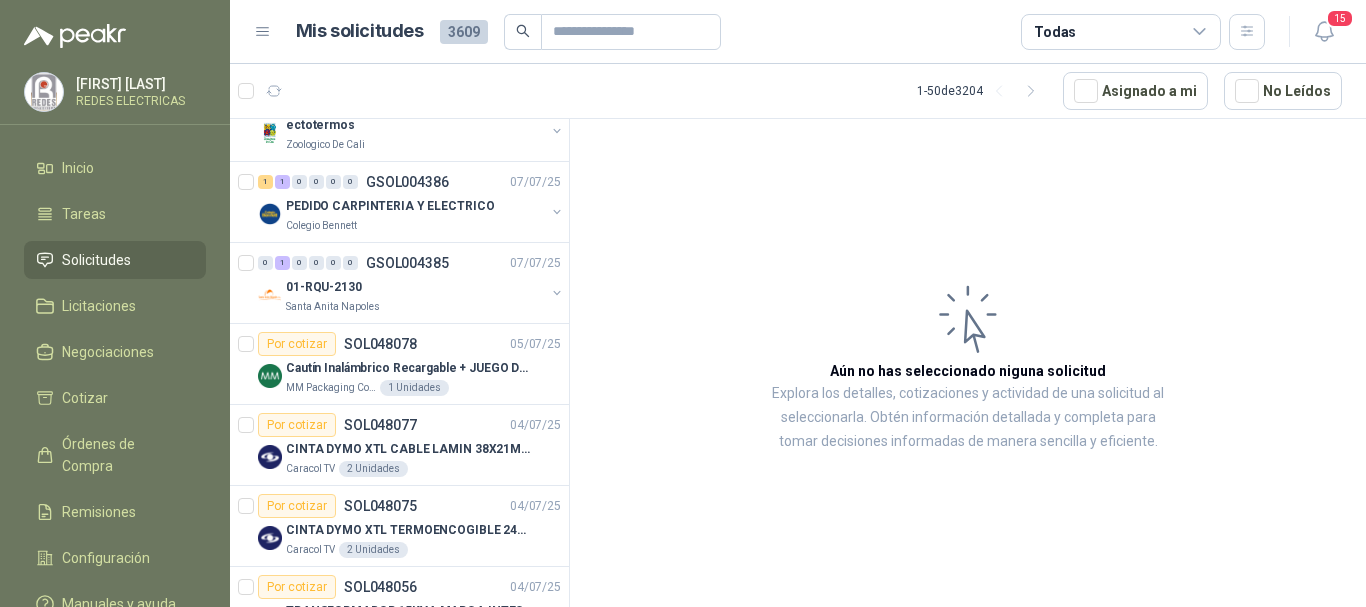 scroll, scrollTop: 300, scrollLeft: 0, axis: vertical 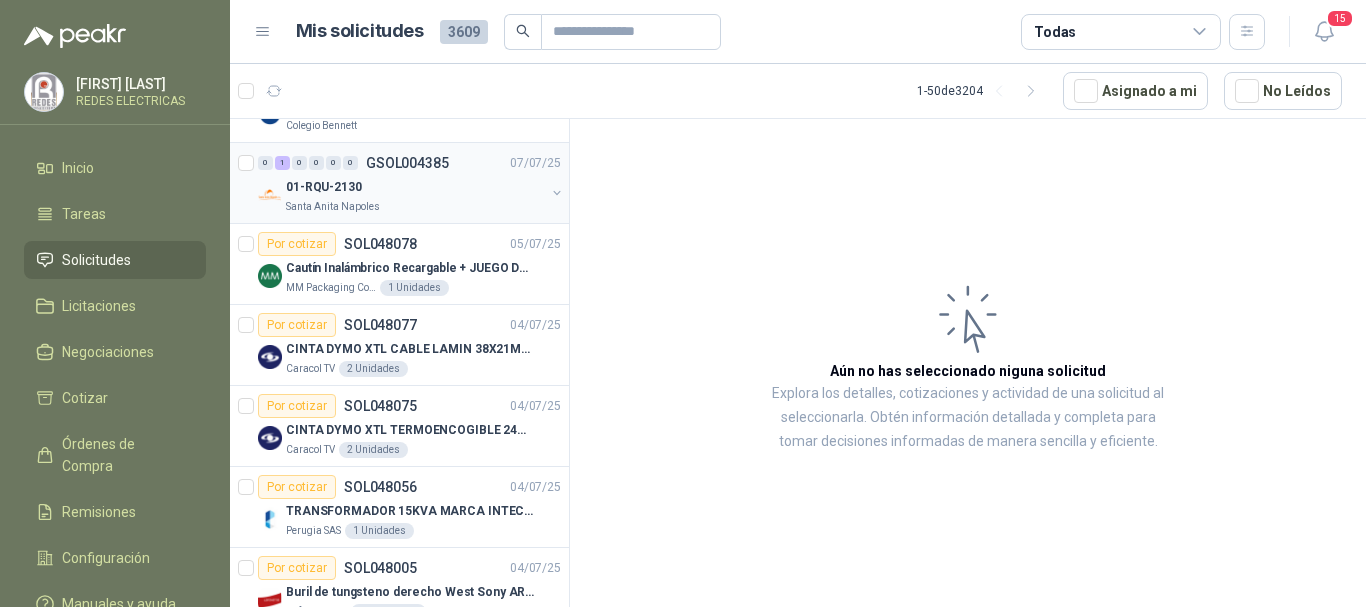 click on "Santa Anita Napoles" at bounding box center (415, 207) 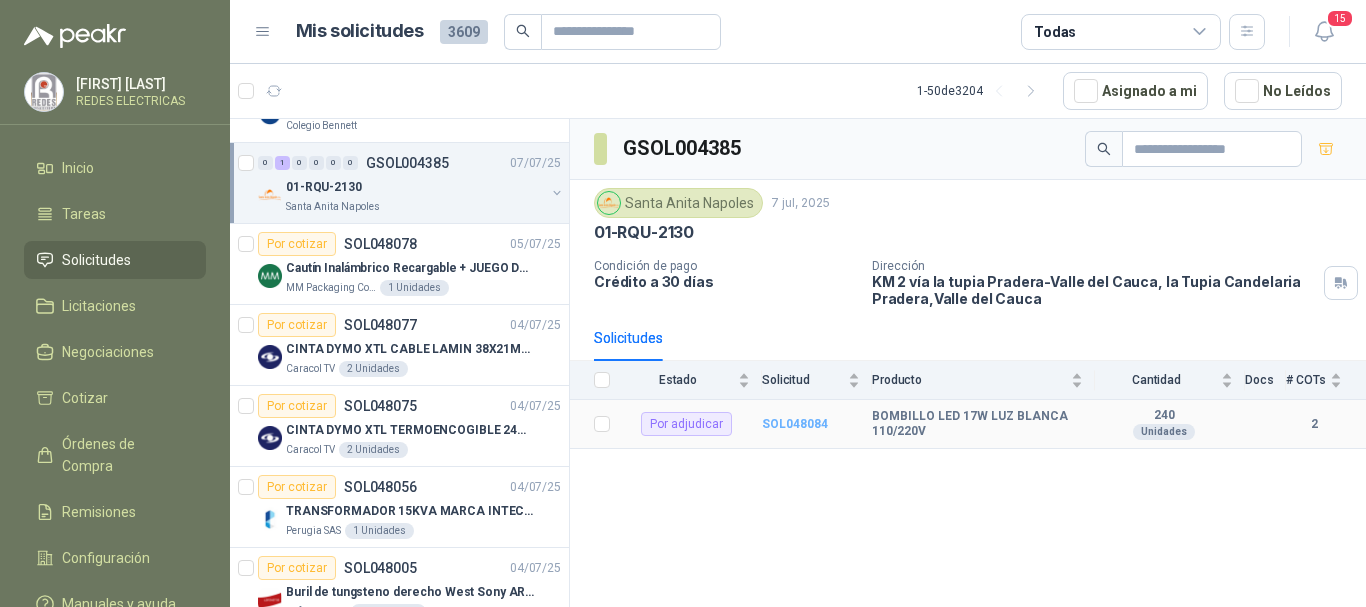 click on "SOL048084" at bounding box center [795, 424] 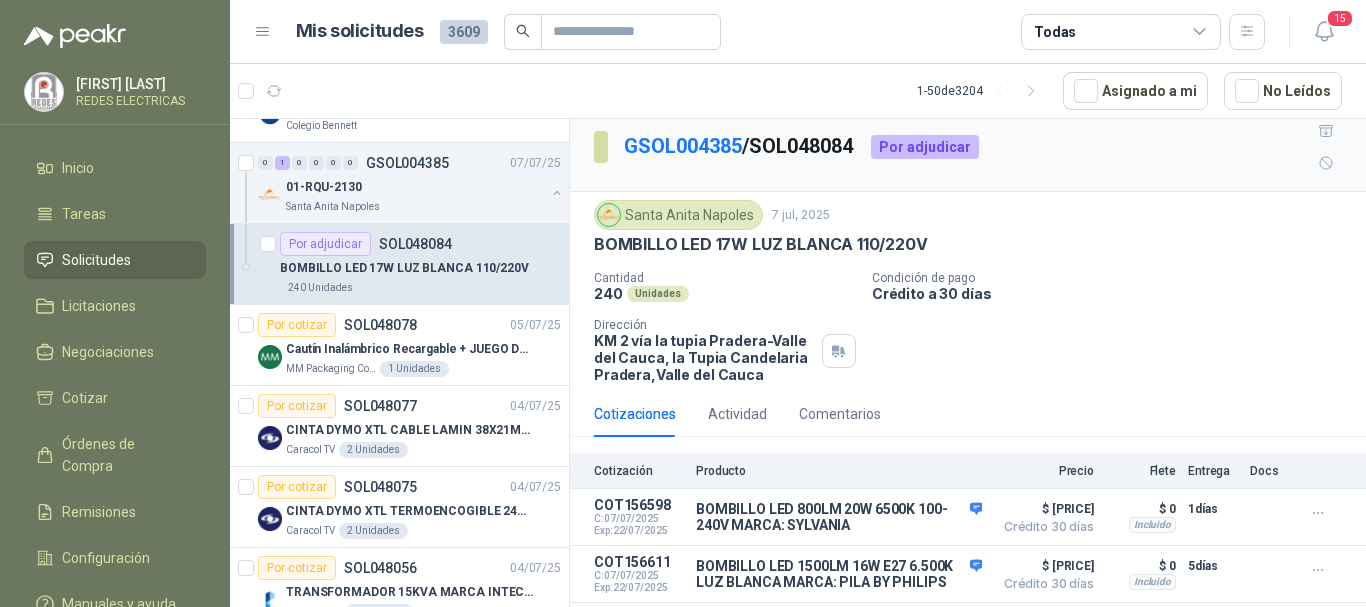 scroll, scrollTop: 25, scrollLeft: 0, axis: vertical 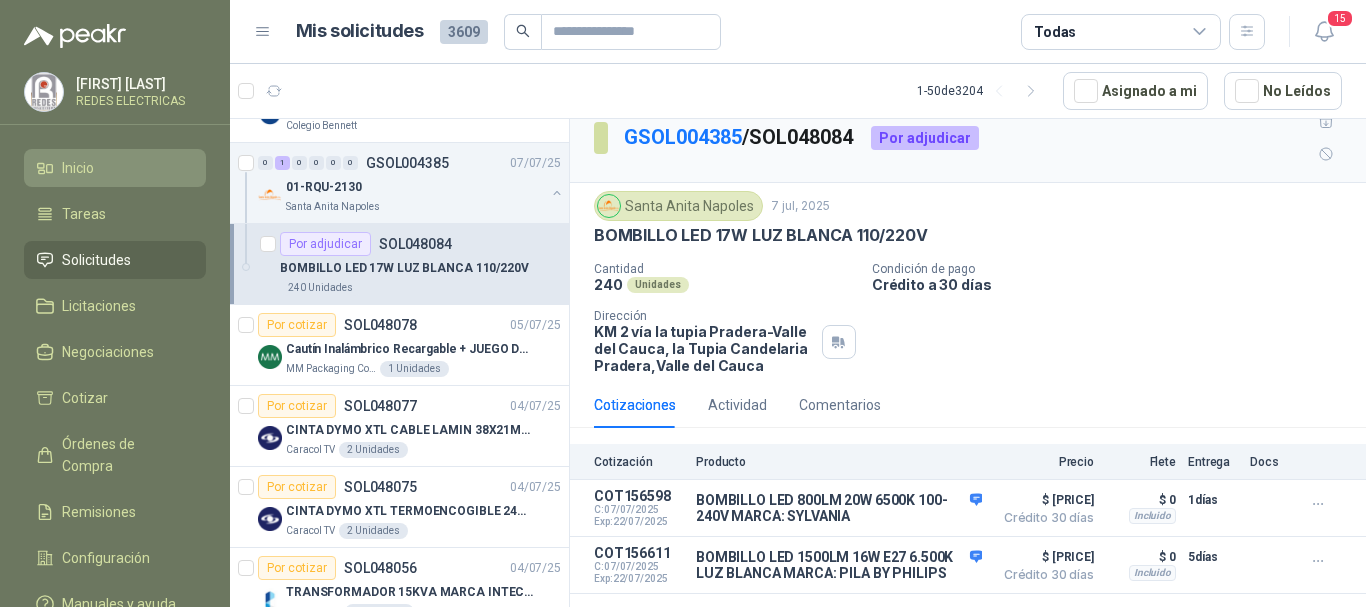 click on "Inicio" at bounding box center [78, 168] 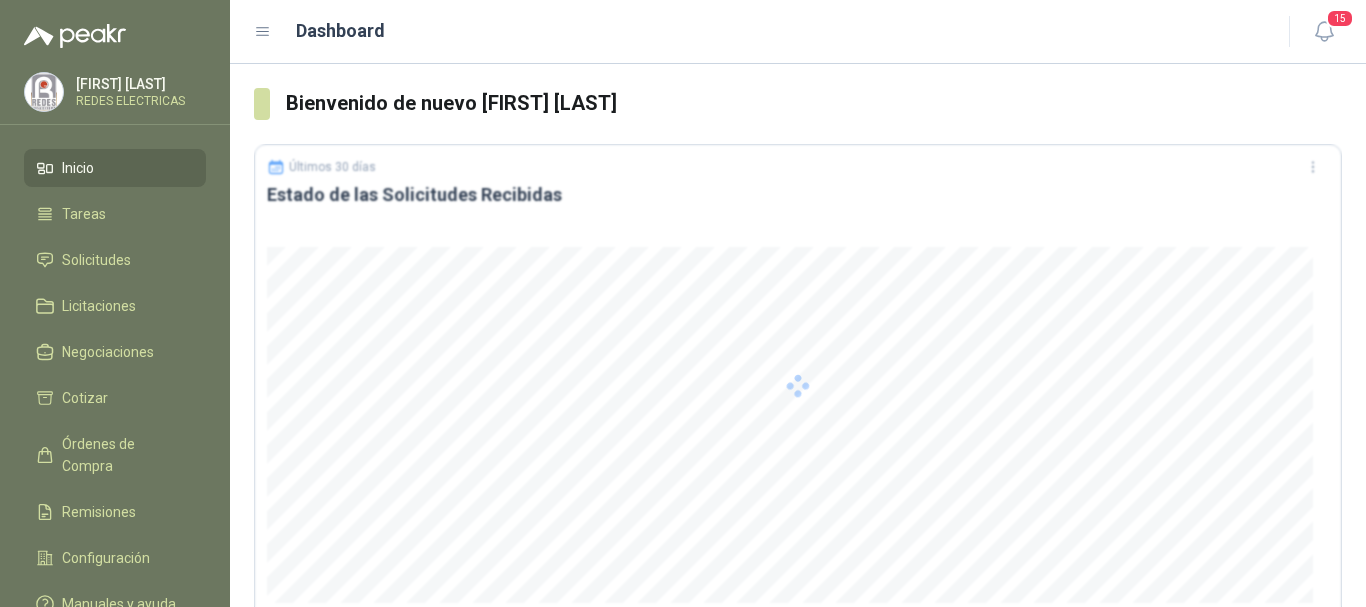 click on "Inicio" at bounding box center (78, 168) 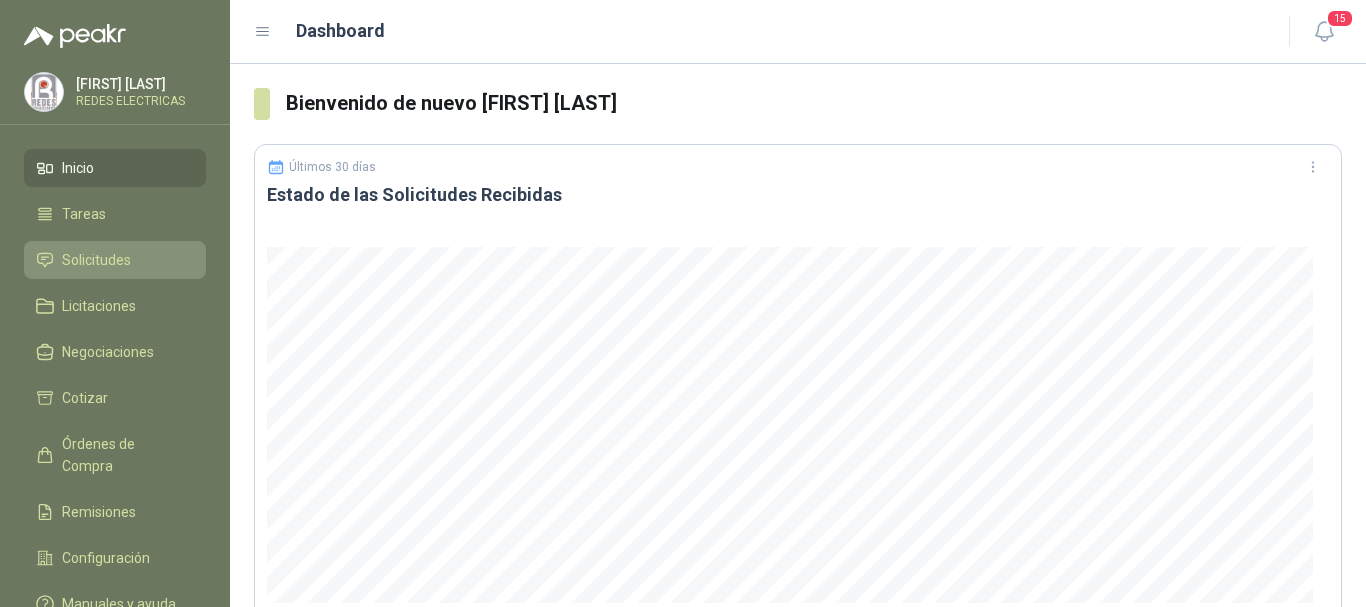 click on "Solicitudes" at bounding box center (96, 260) 